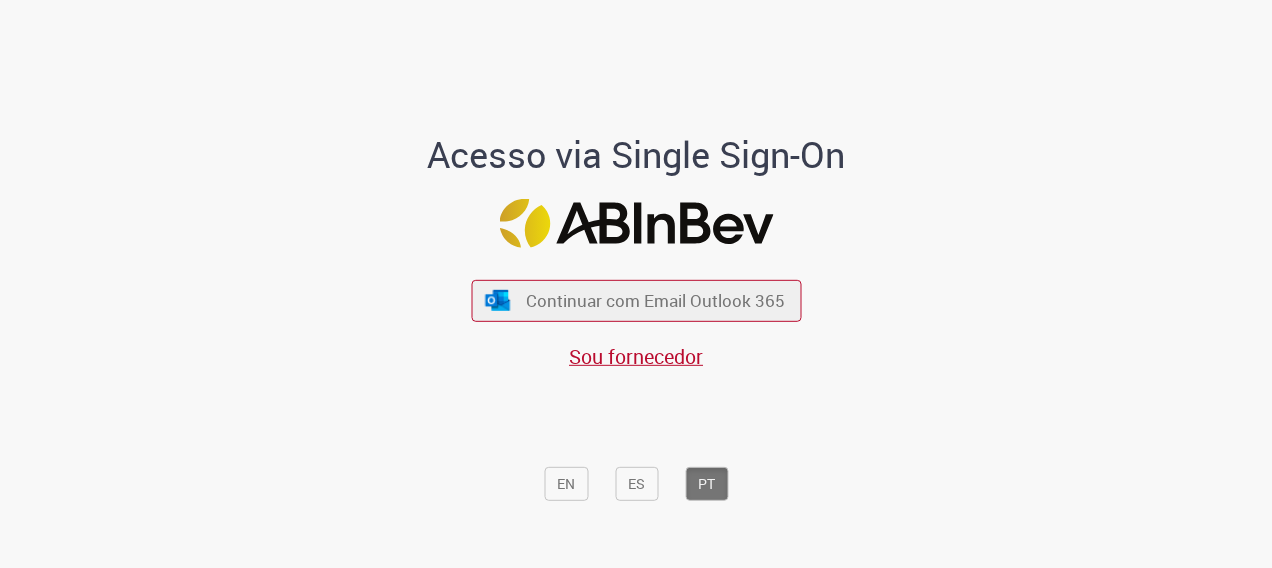 scroll, scrollTop: 0, scrollLeft: 0, axis: both 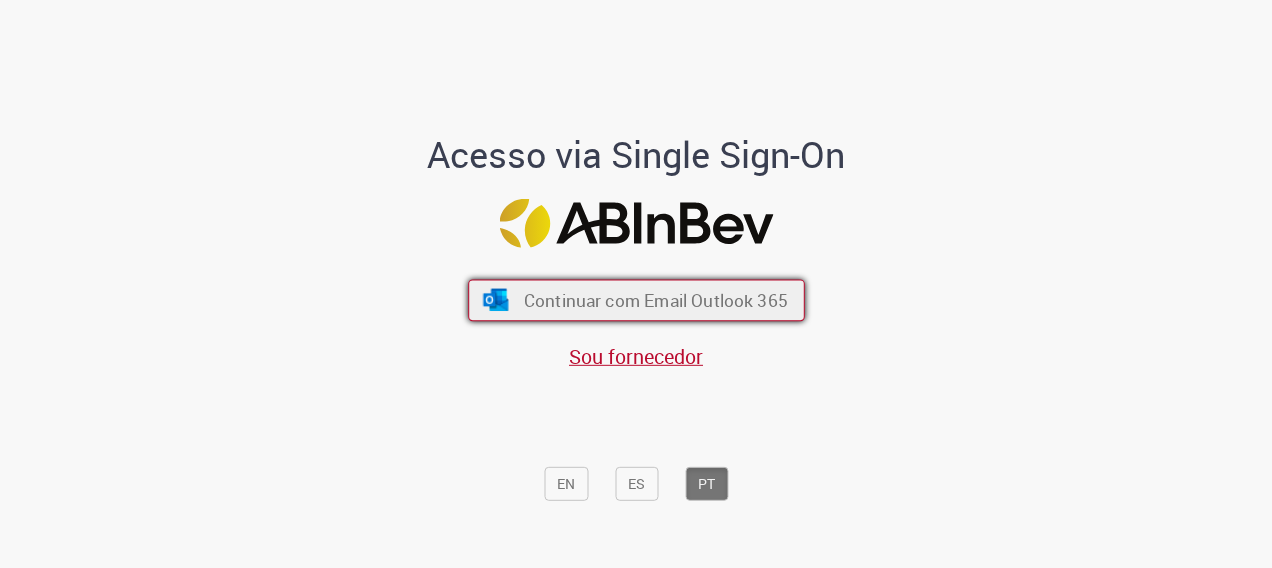 click on "Continuar com Email Outlook 365" at bounding box center (655, 300) 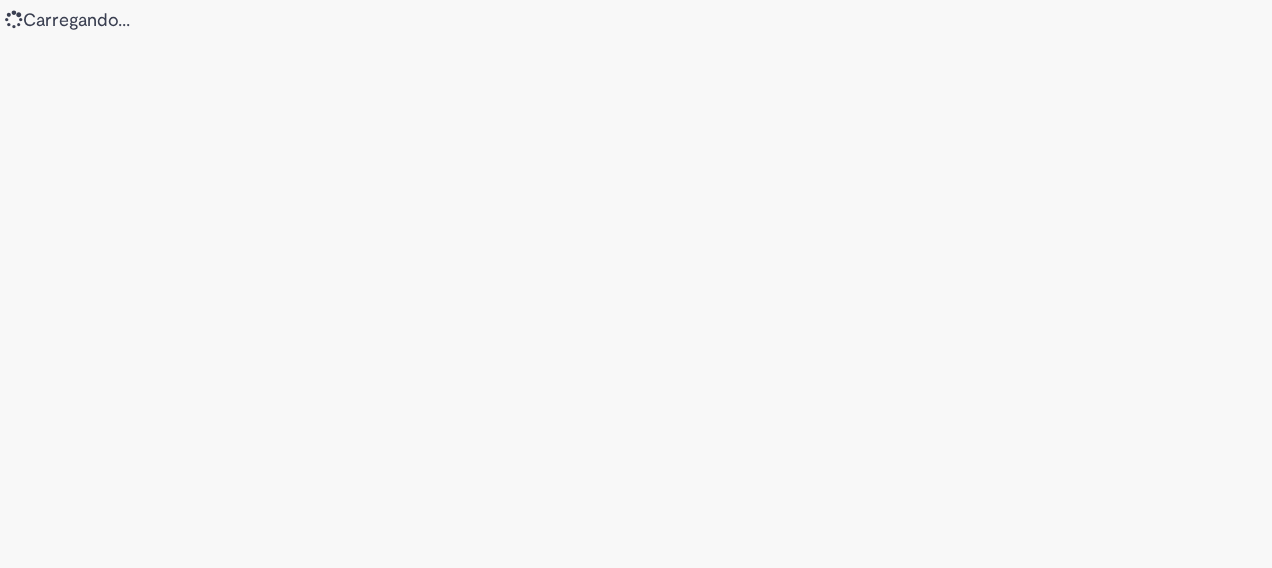 scroll, scrollTop: 0, scrollLeft: 0, axis: both 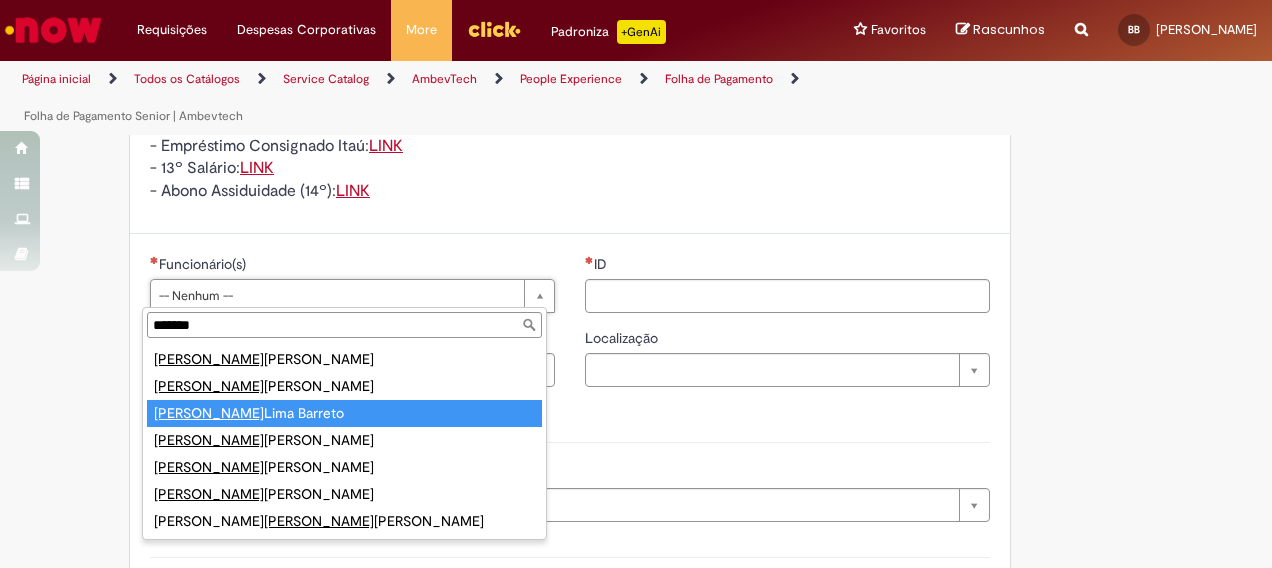 type on "*******" 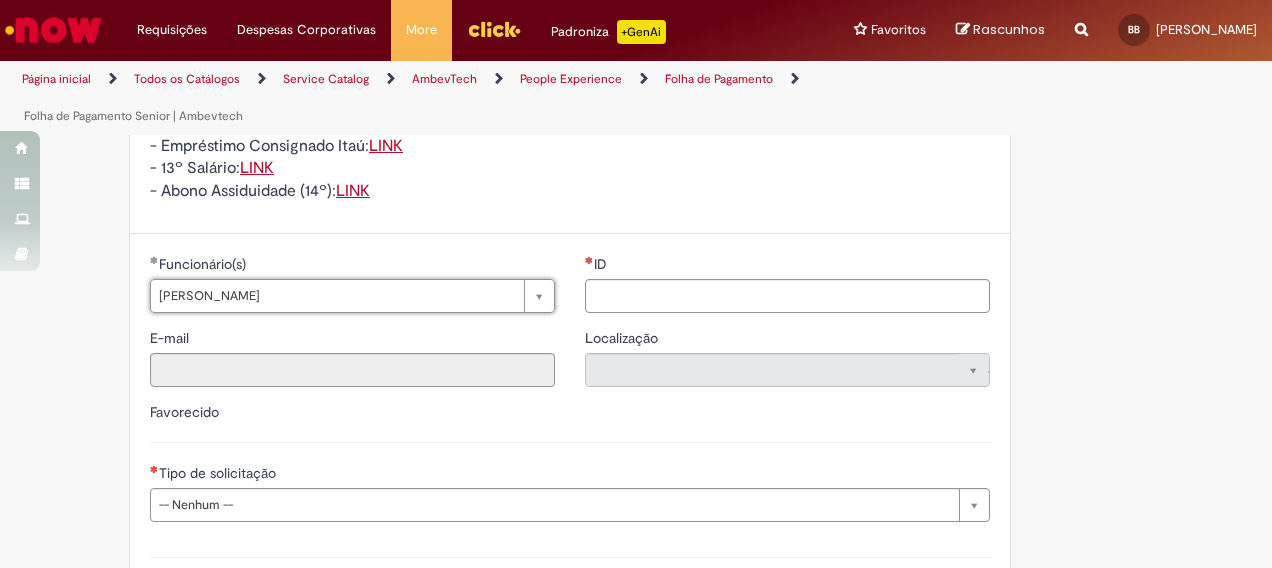 type on "**********" 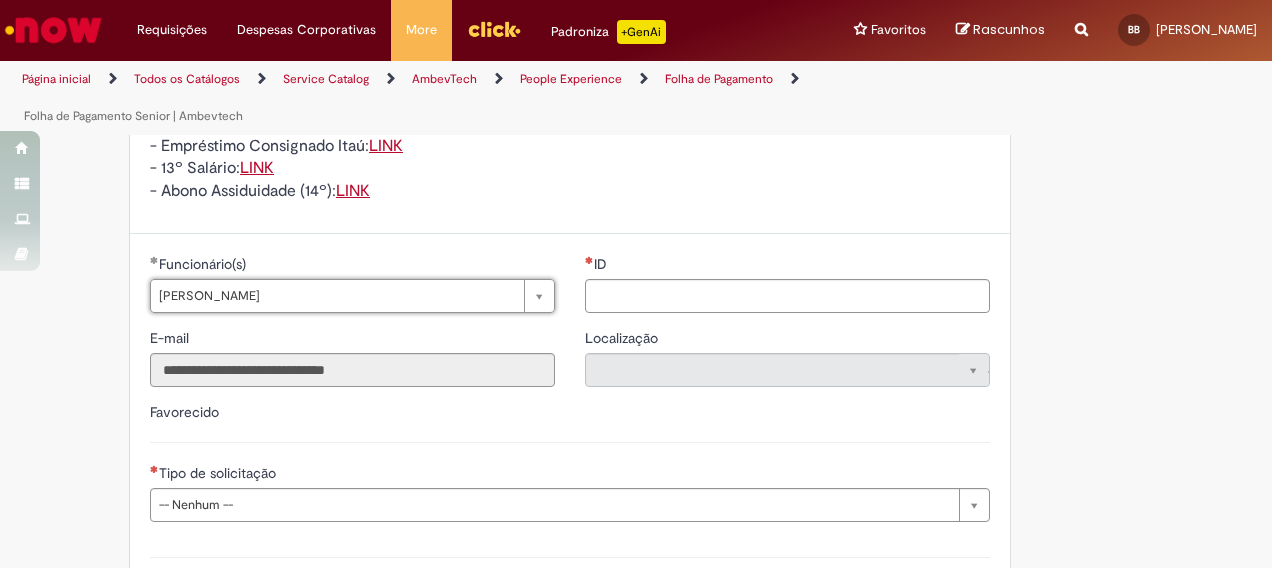 type on "**********" 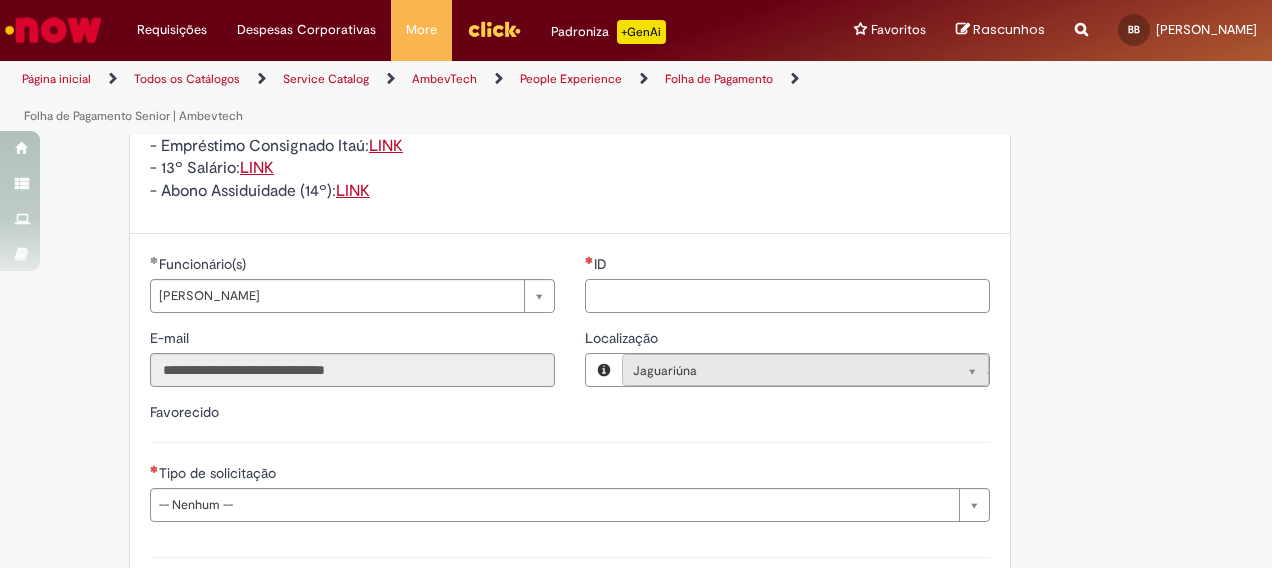 click on "ID" at bounding box center (787, 296) 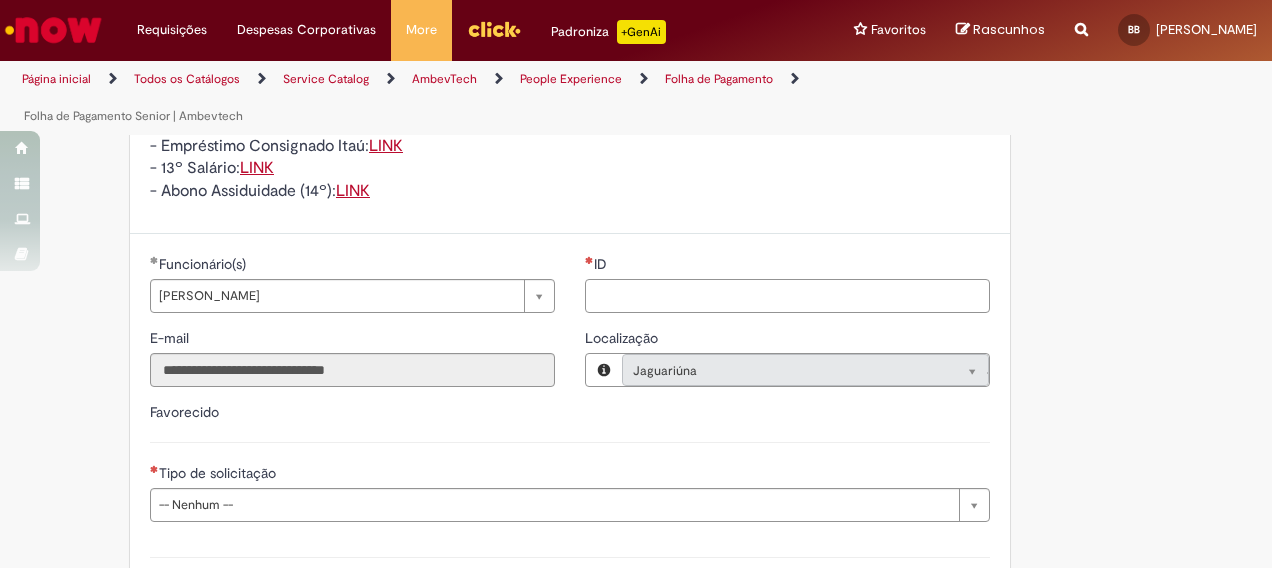 paste on "****" 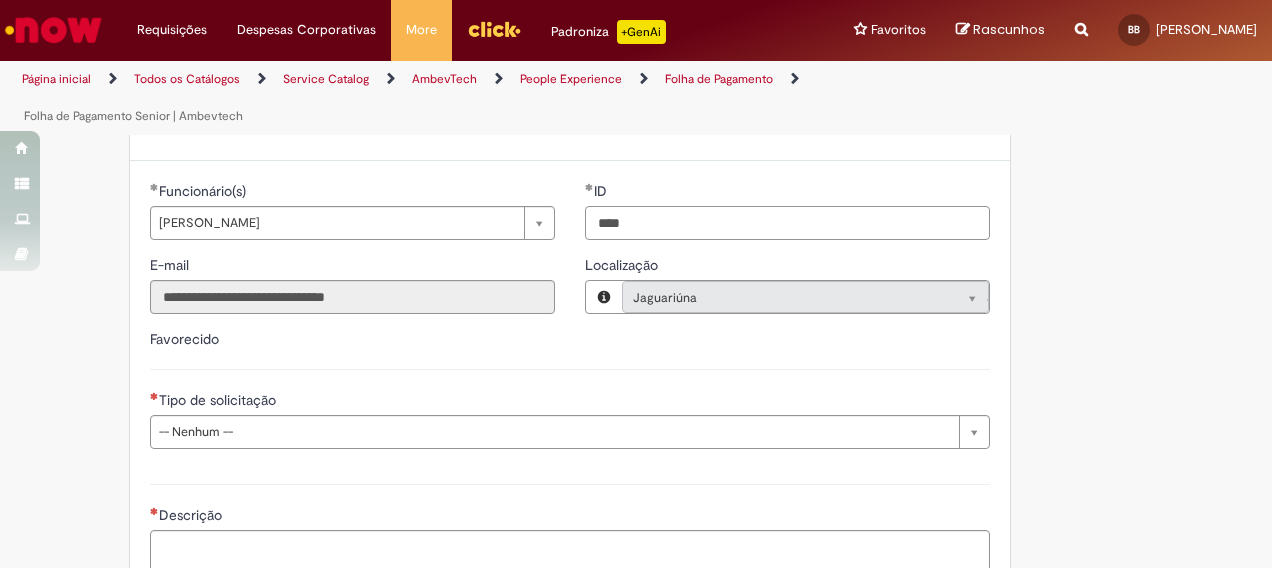 scroll, scrollTop: 500, scrollLeft: 0, axis: vertical 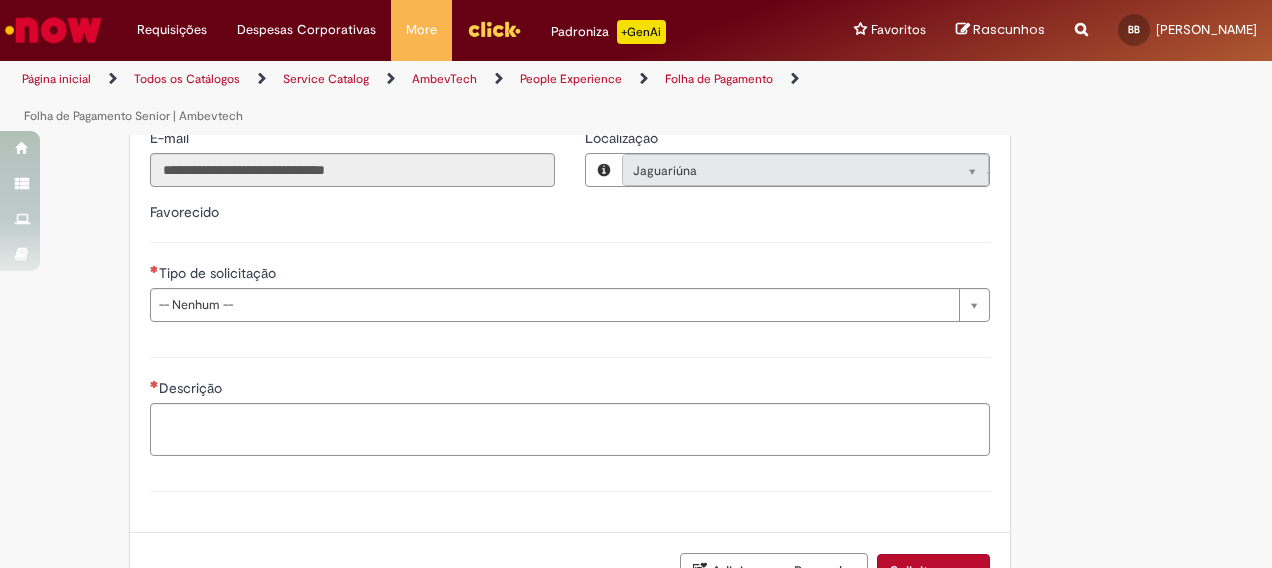 type on "****" 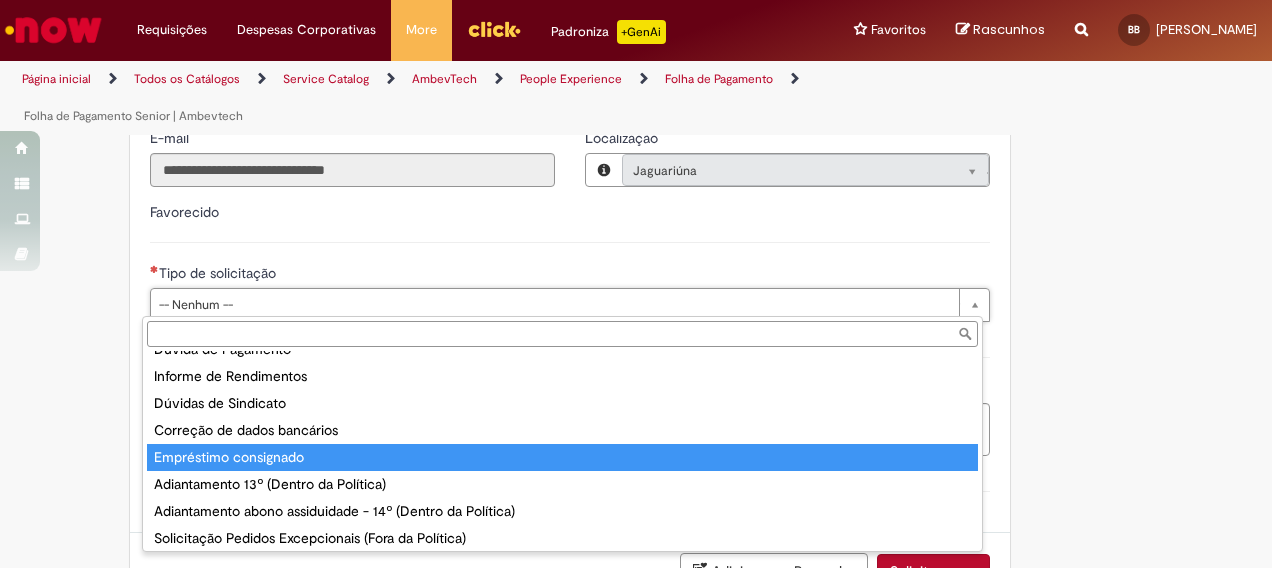 scroll, scrollTop: 51, scrollLeft: 0, axis: vertical 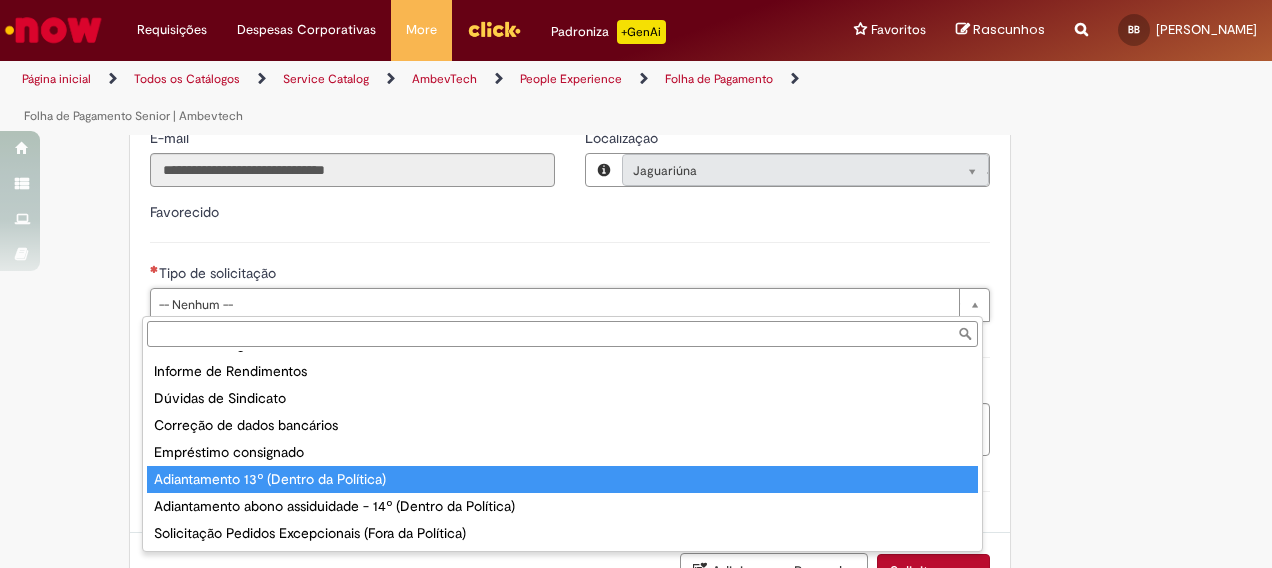 type on "**********" 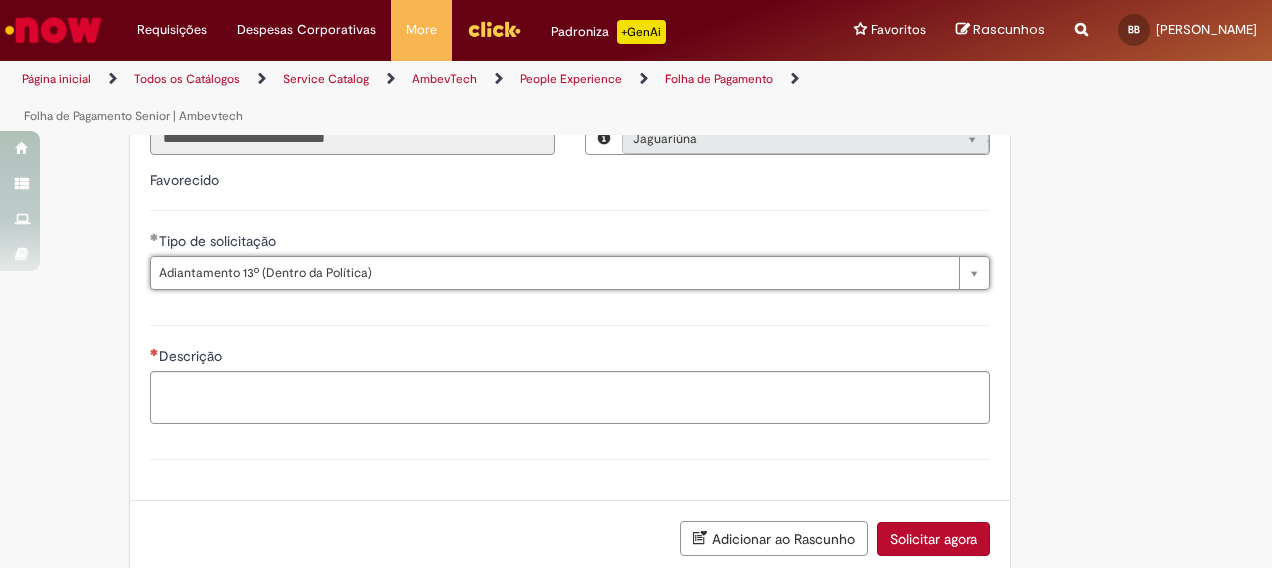 scroll, scrollTop: 560, scrollLeft: 0, axis: vertical 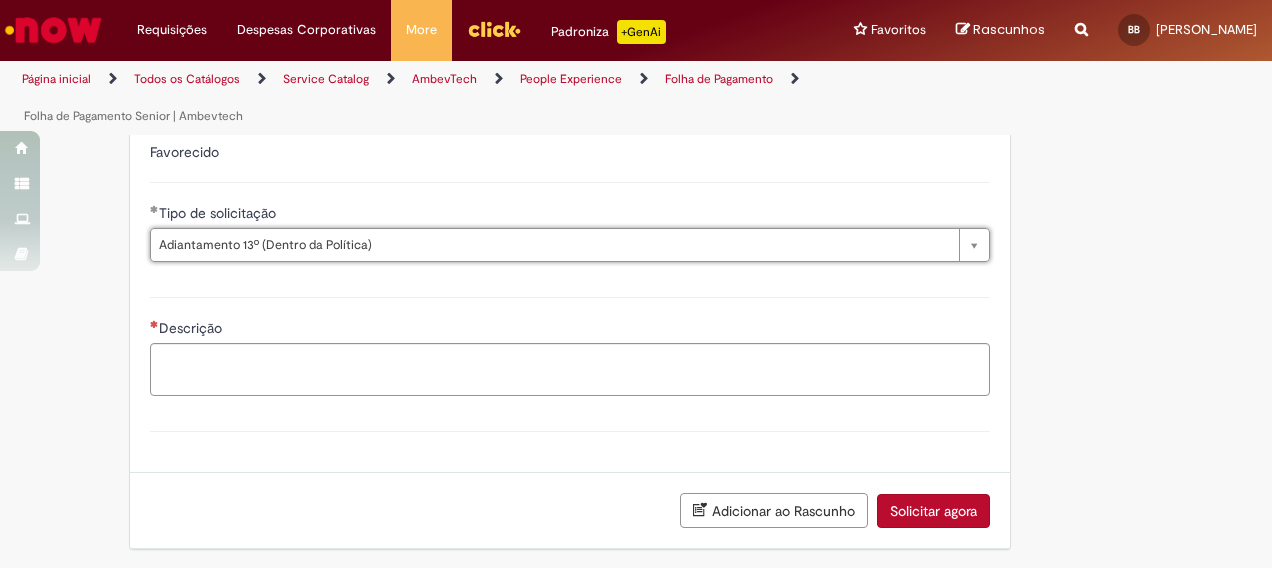 click on "Descrição" at bounding box center (570, 330) 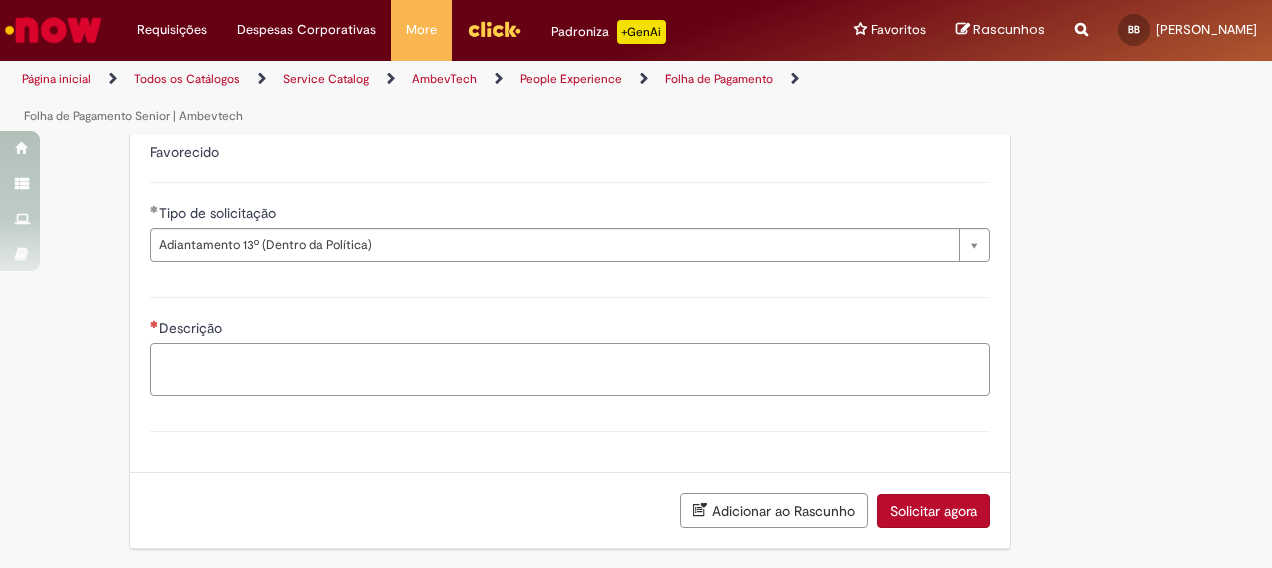 click on "Descrição" at bounding box center [570, 369] 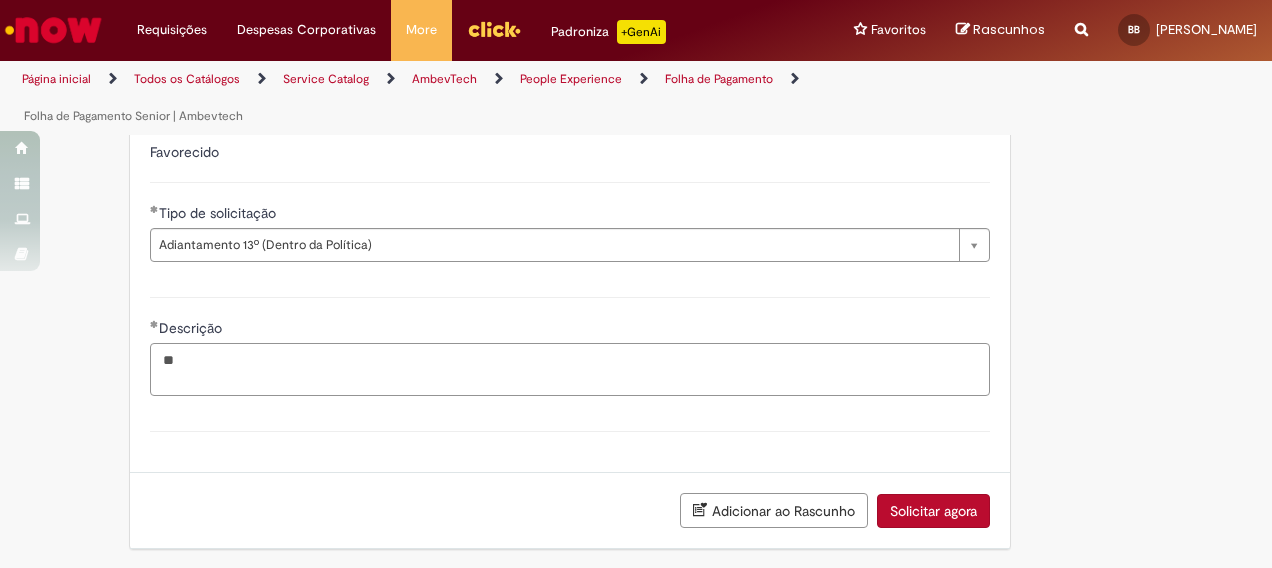 type on "*" 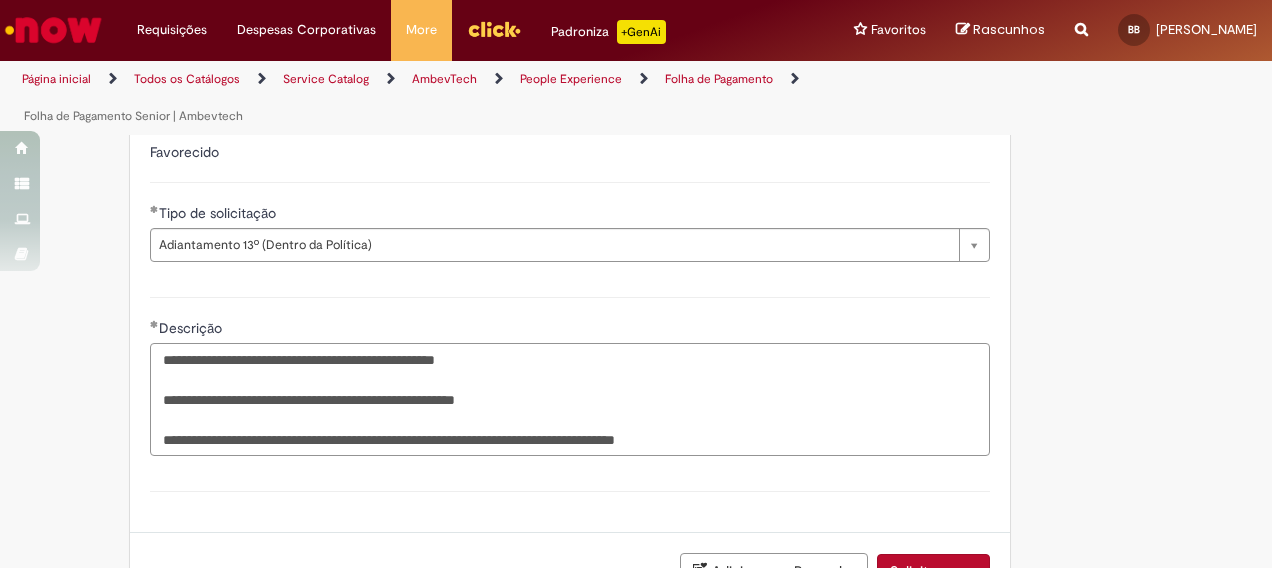 drag, startPoint x: 788, startPoint y: 438, endPoint x: 59, endPoint y: 424, distance: 729.1344 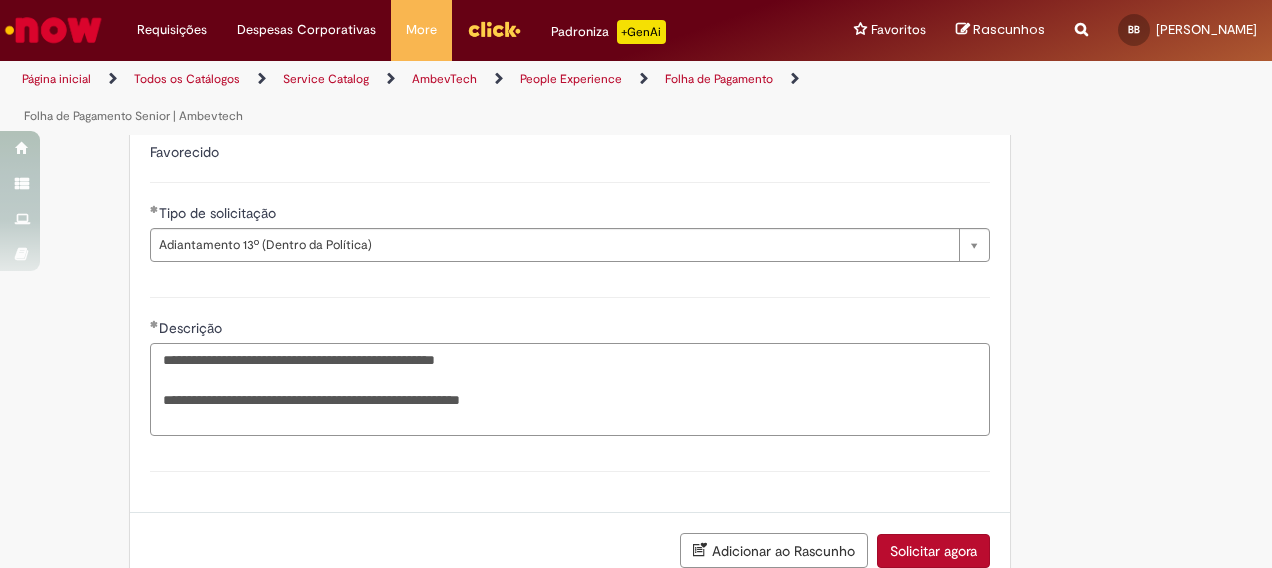 click on "**********" at bounding box center (570, 389) 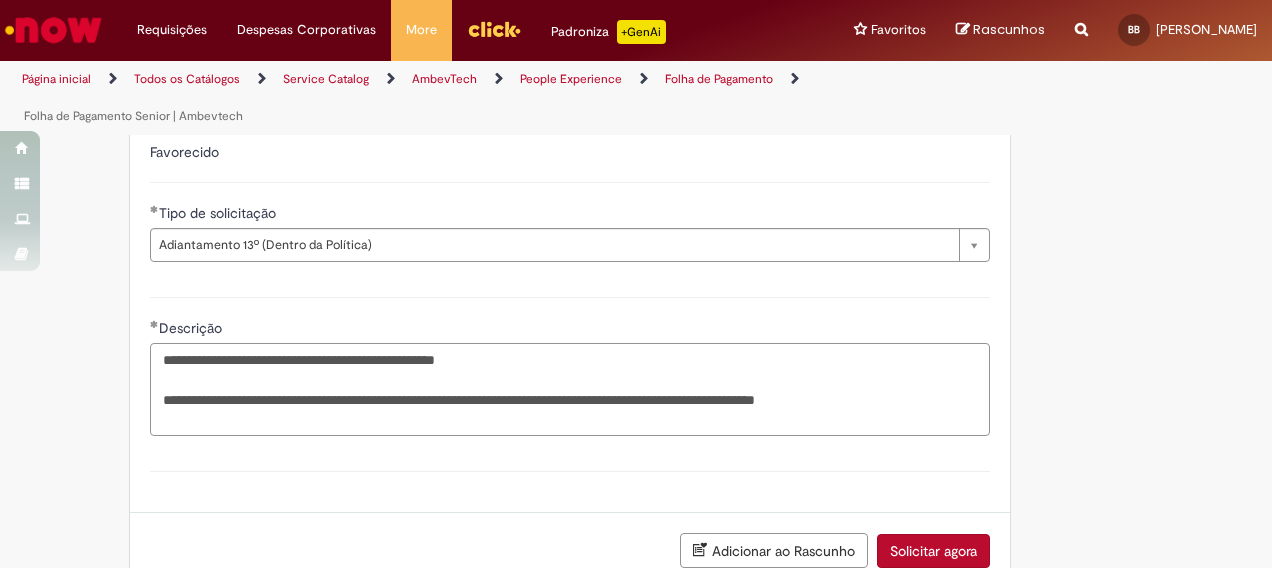 drag, startPoint x: 880, startPoint y: 394, endPoint x: 972, endPoint y: 394, distance: 92 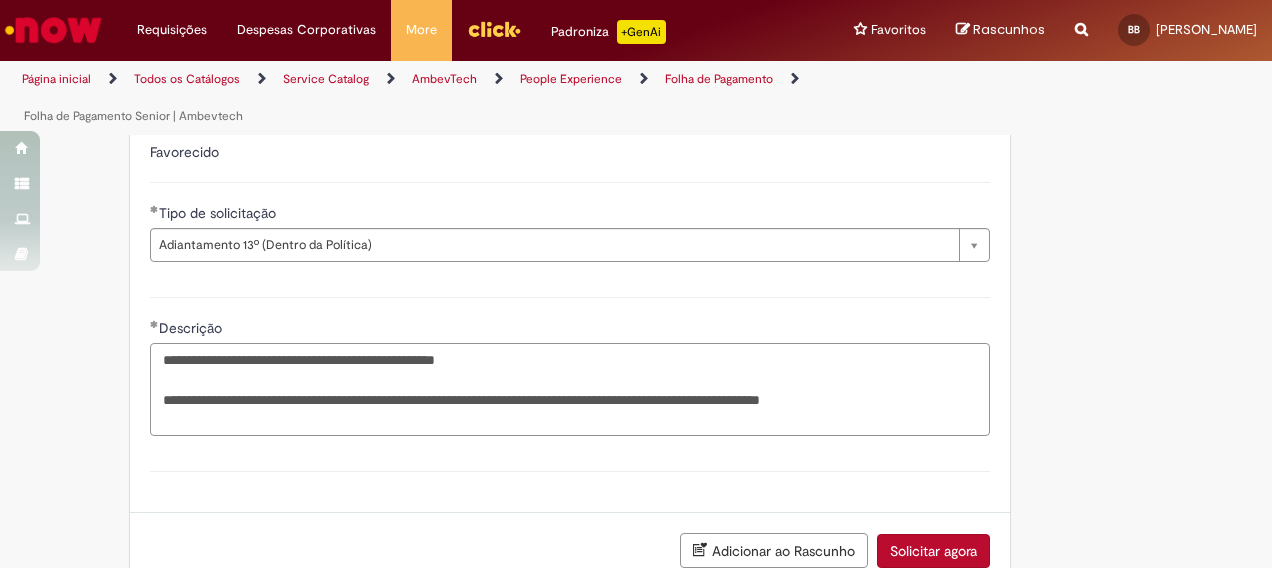 click on "**********" at bounding box center [570, 389] 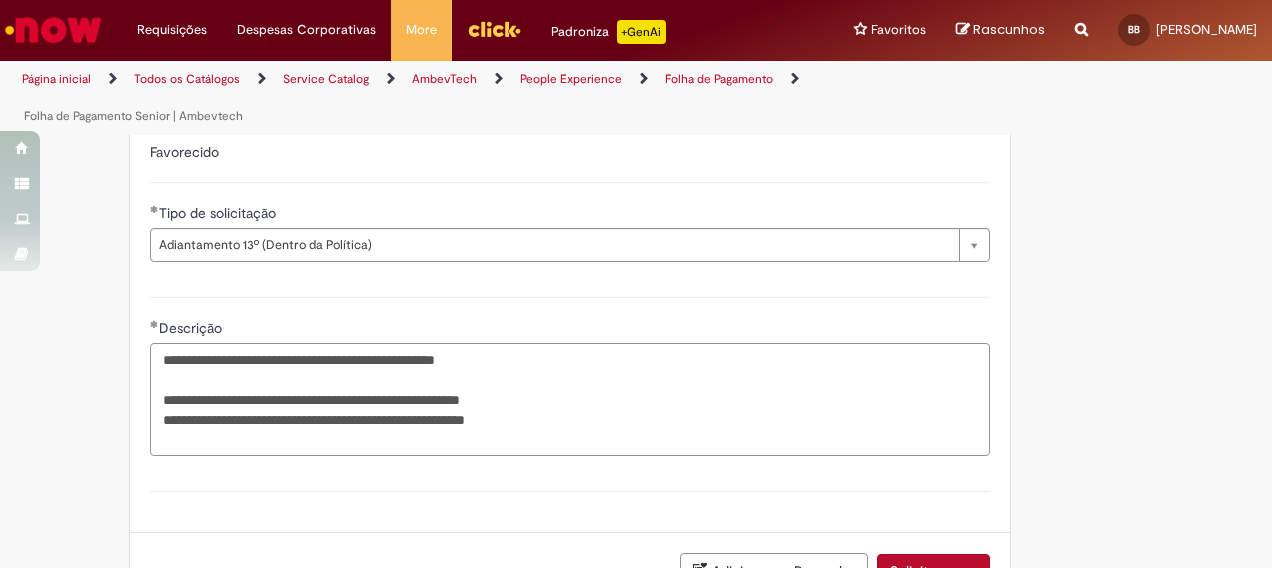 click on "**********" at bounding box center (570, 399) 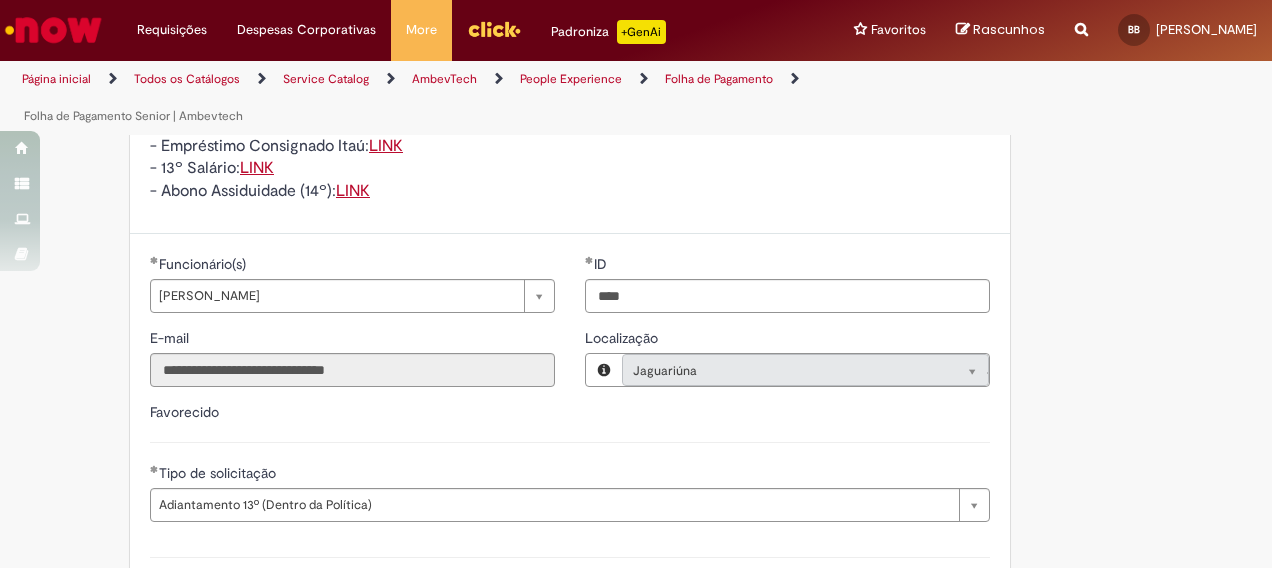 scroll, scrollTop: 600, scrollLeft: 0, axis: vertical 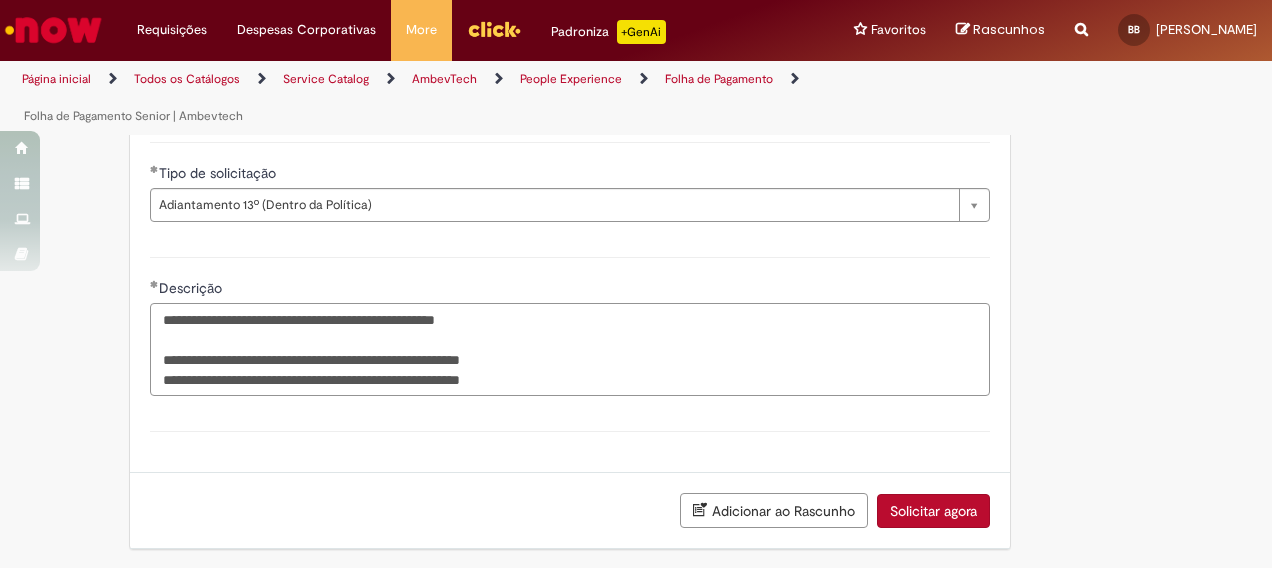 type on "**********" 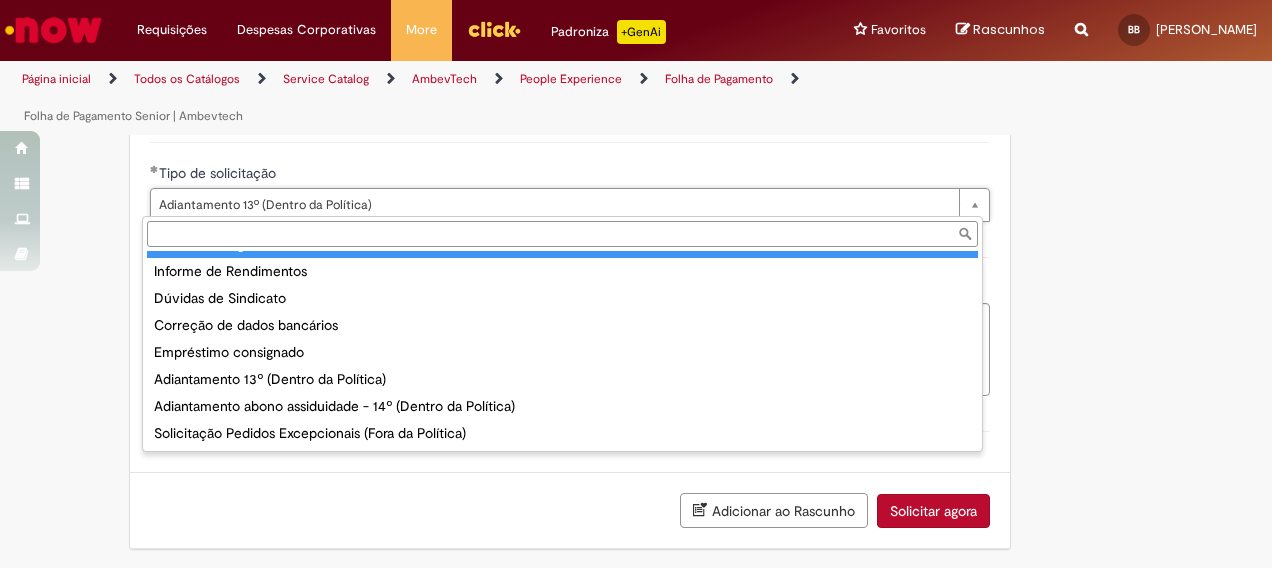 type on "**********" 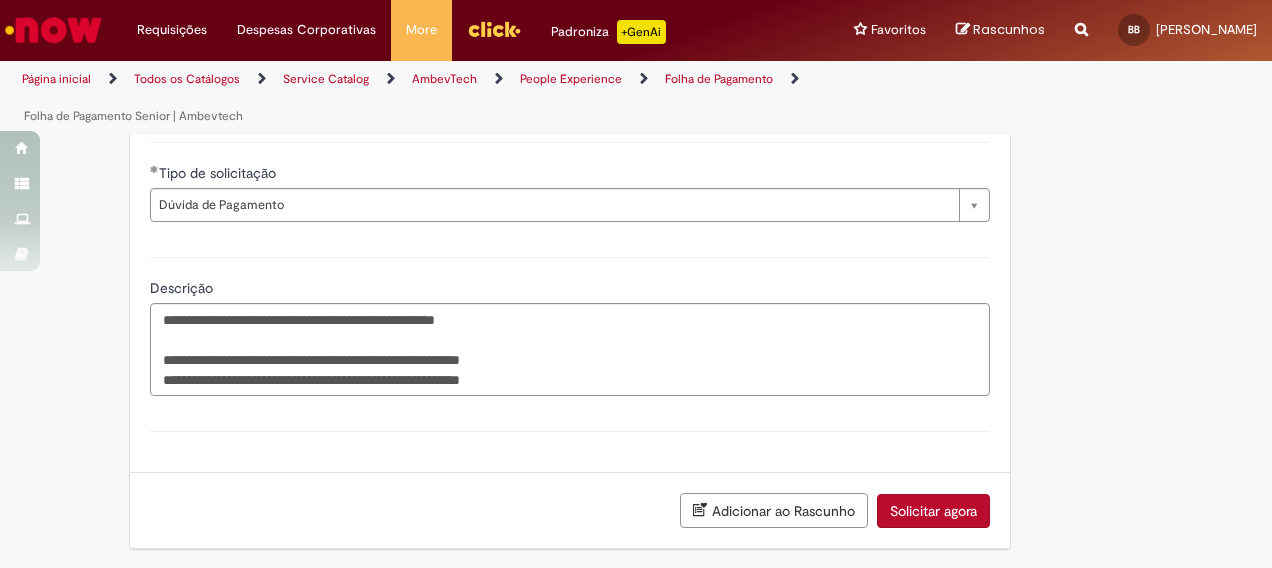 scroll, scrollTop: 0, scrollLeft: 0, axis: both 